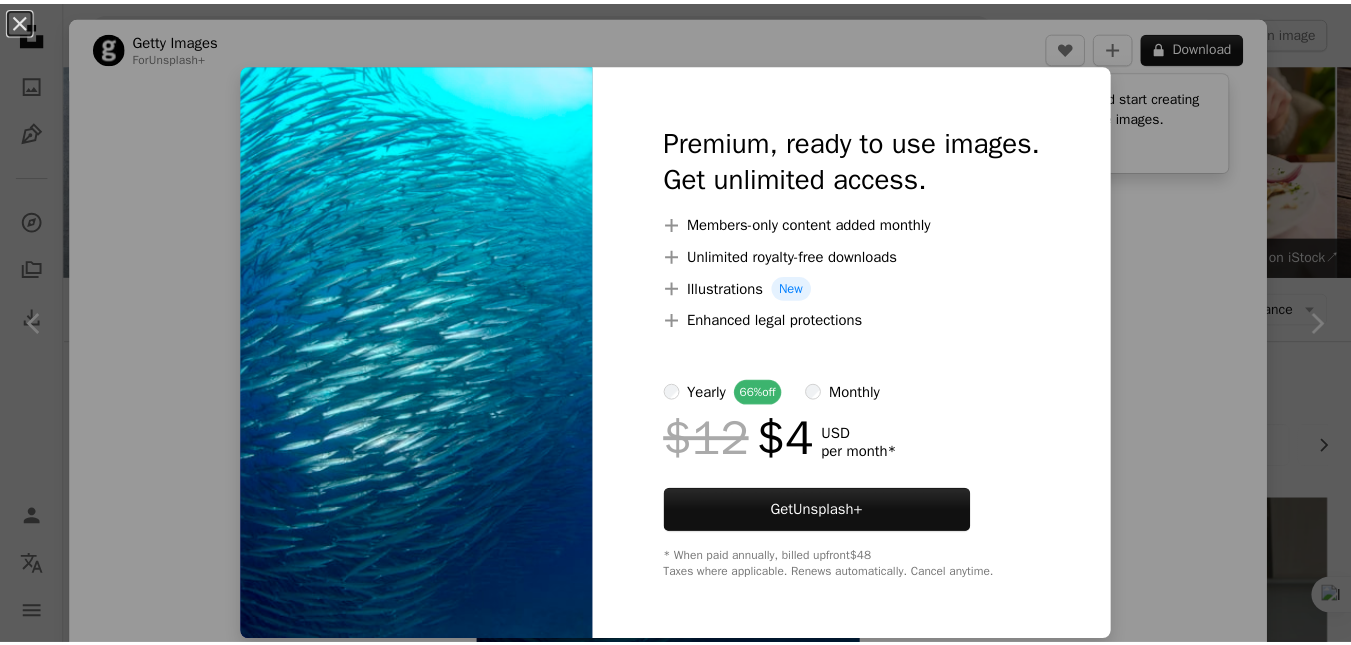 scroll, scrollTop: 5000, scrollLeft: 0, axis: vertical 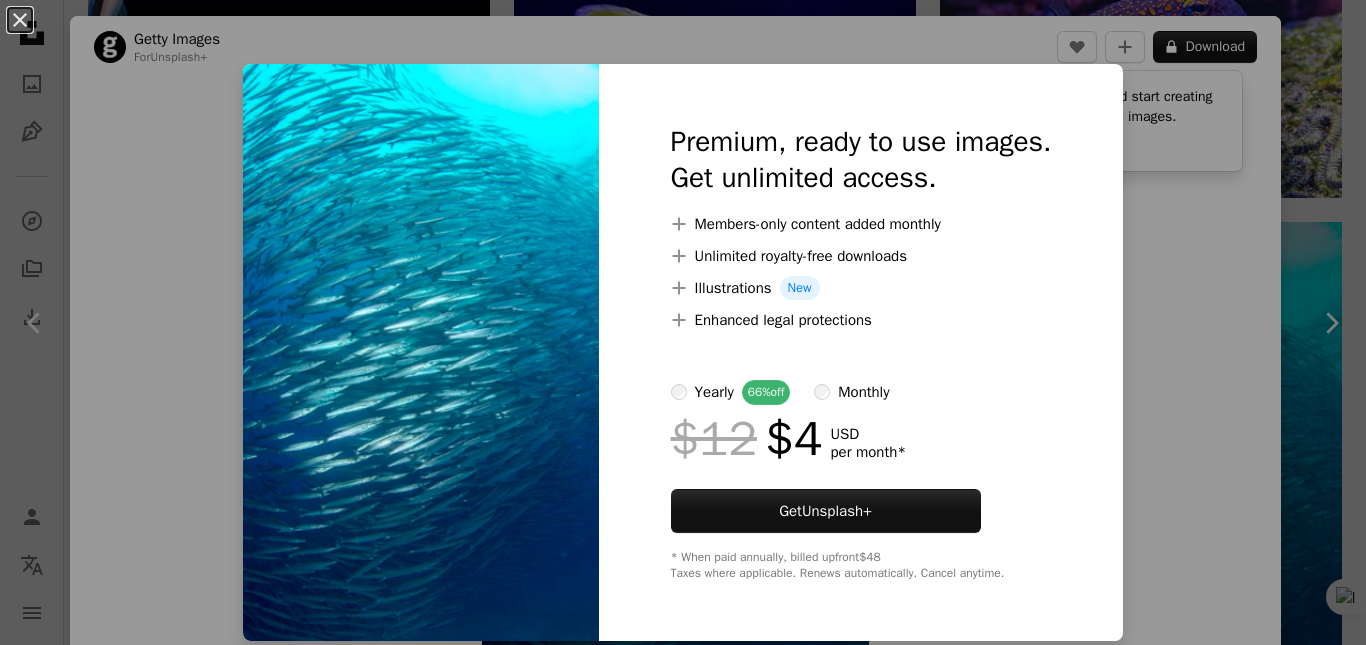 type 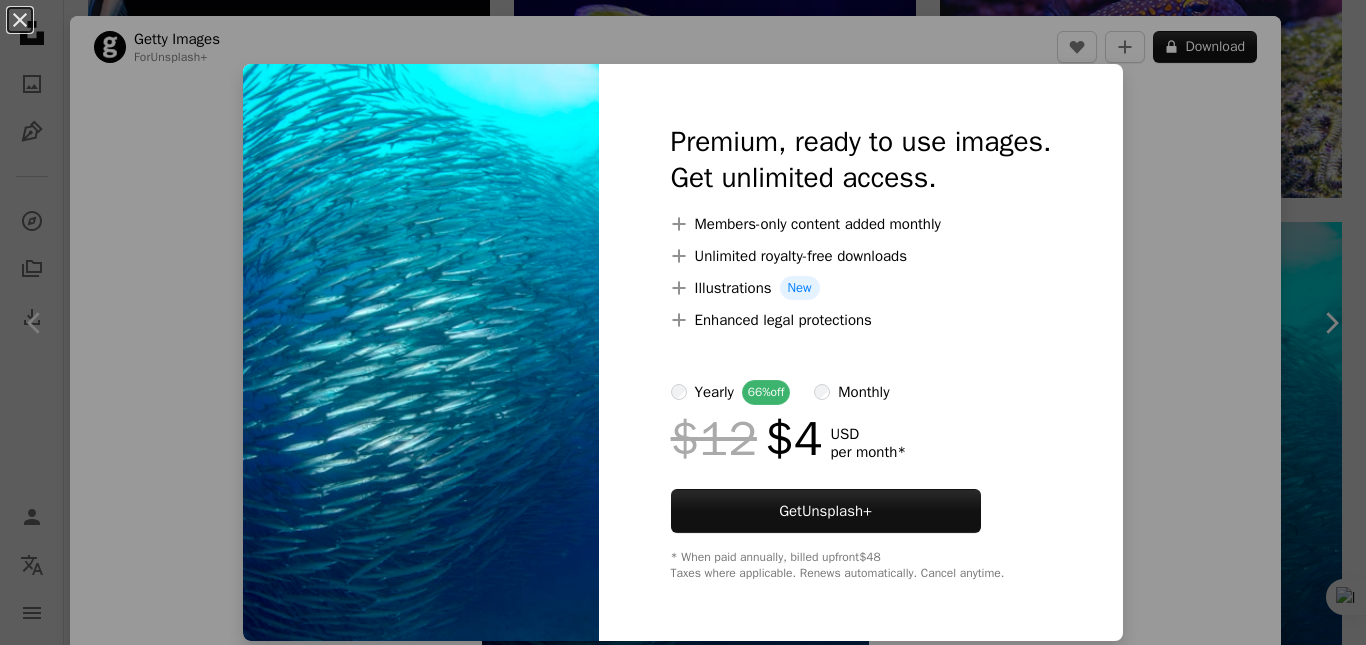 click on "An X shape Premium, ready to use images. Get unlimited access. A plus sign Members-only content added monthly A plus sign Unlimited royalty-free downloads A plus sign Illustrations  New A plus sign Enhanced legal protections yearly 66%  off monthly $12   $4 USD per month * Get  Unsplash+ * When paid annually, billed upfront  $48 Taxes where applicable. Renews automatically. Cancel anytime." at bounding box center [683, 322] 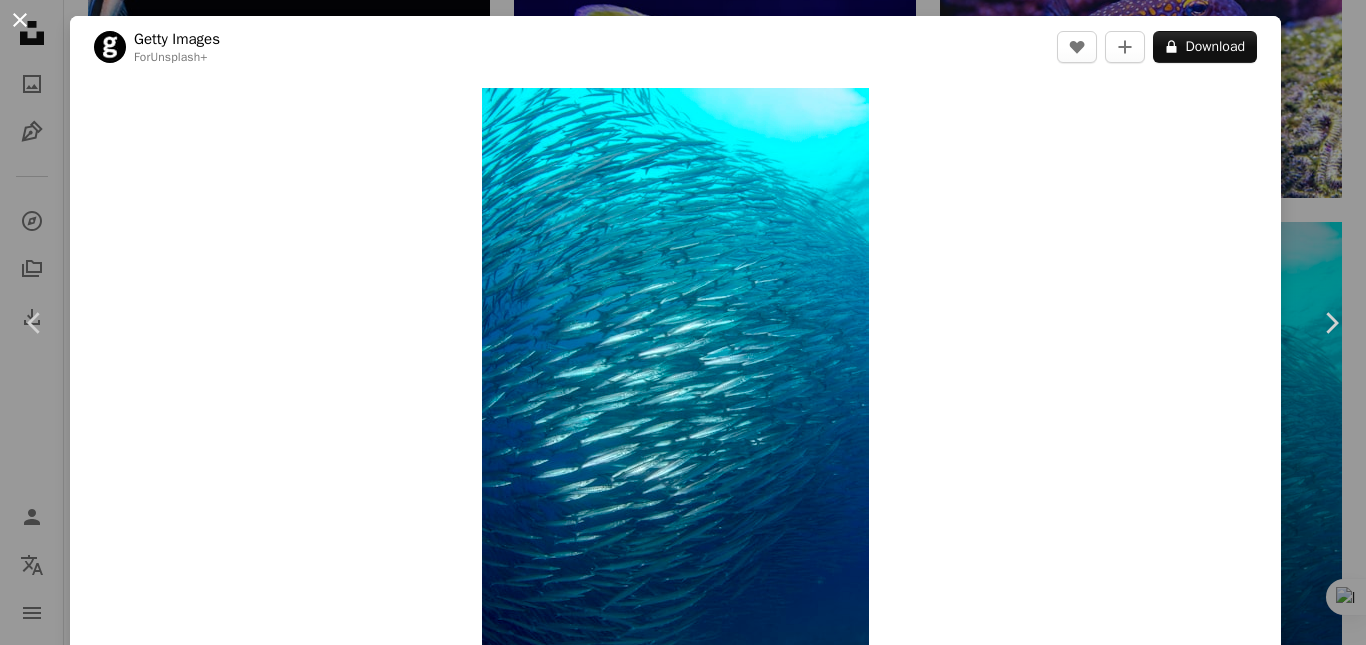 click on "An X shape" at bounding box center (20, 20) 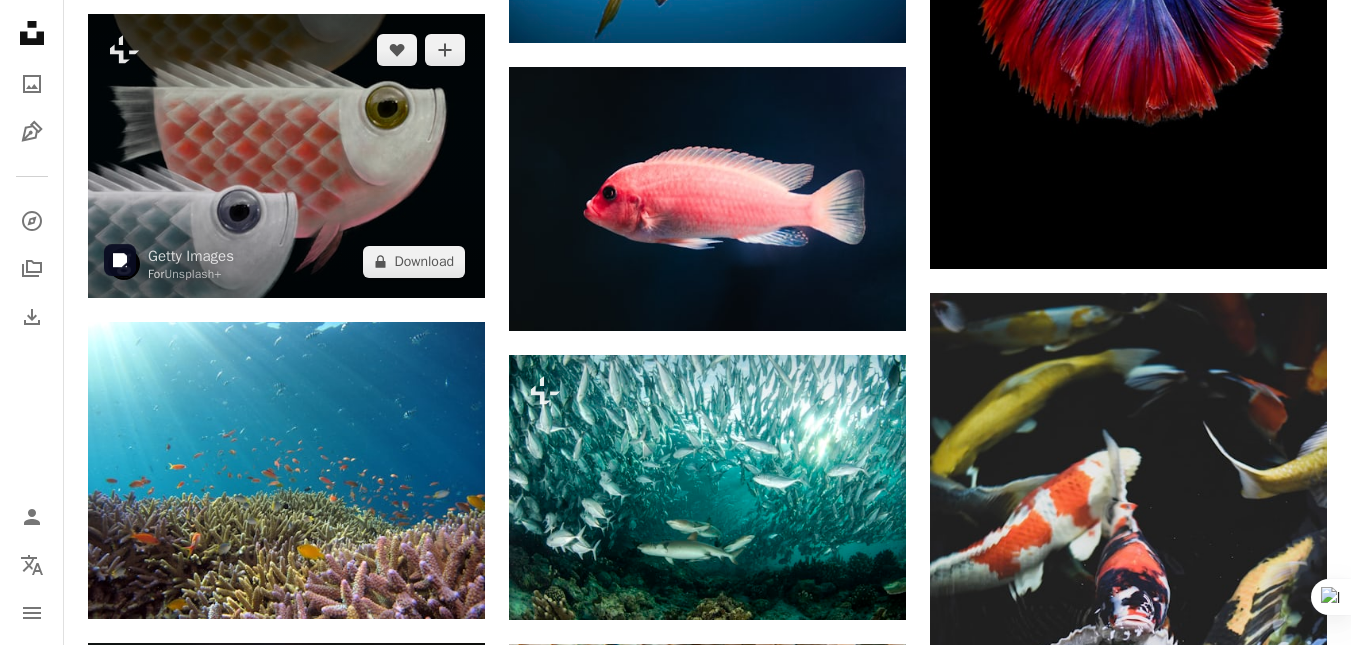 scroll, scrollTop: 6400, scrollLeft: 0, axis: vertical 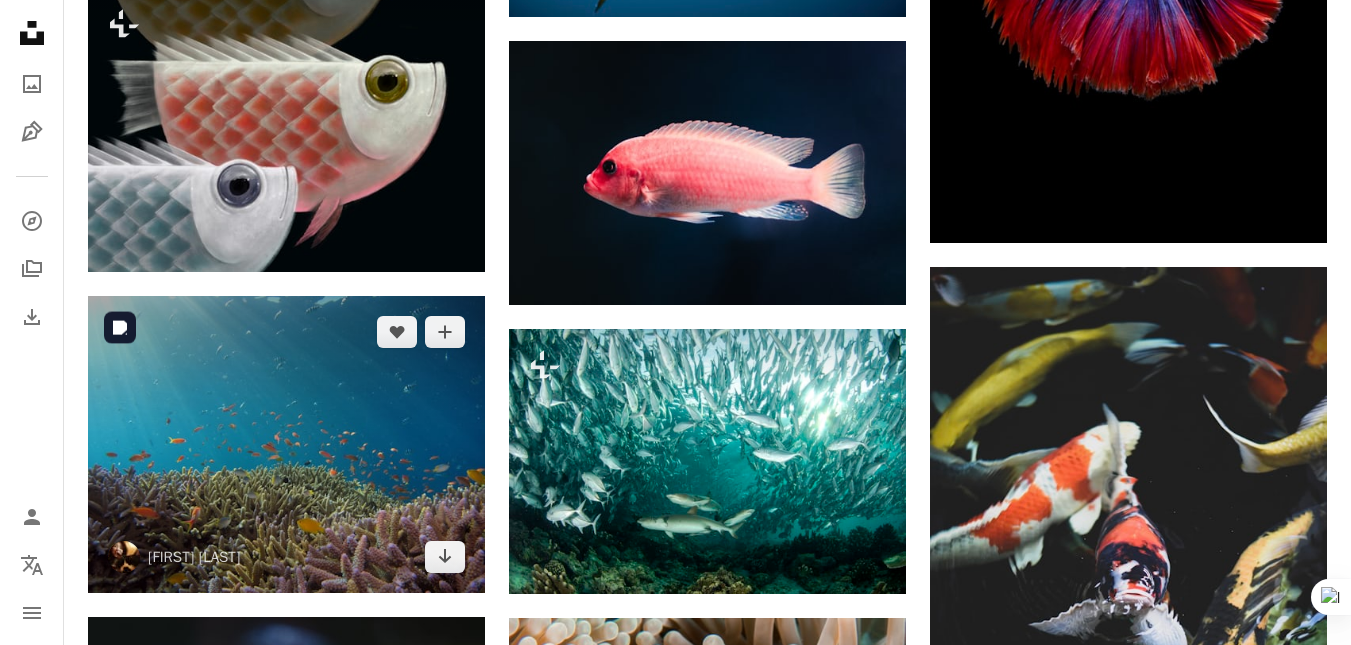 click at bounding box center (286, 445) 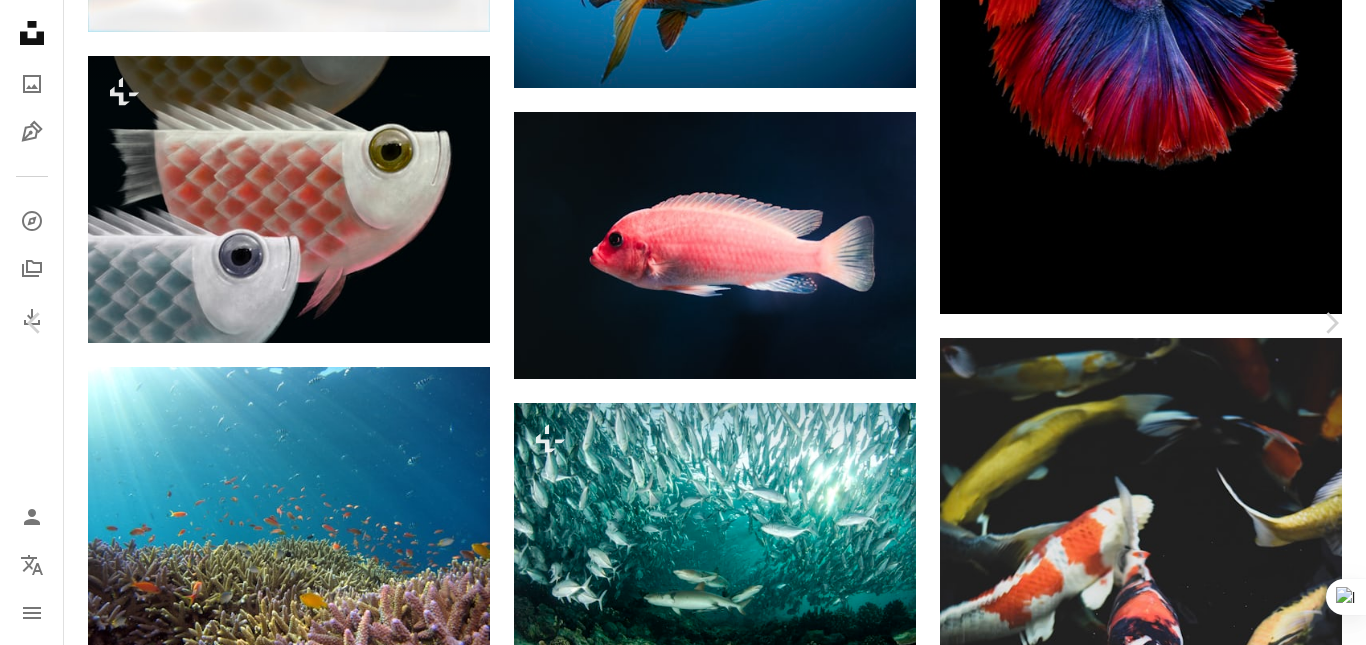 click on "An X shape" at bounding box center (20, 20) 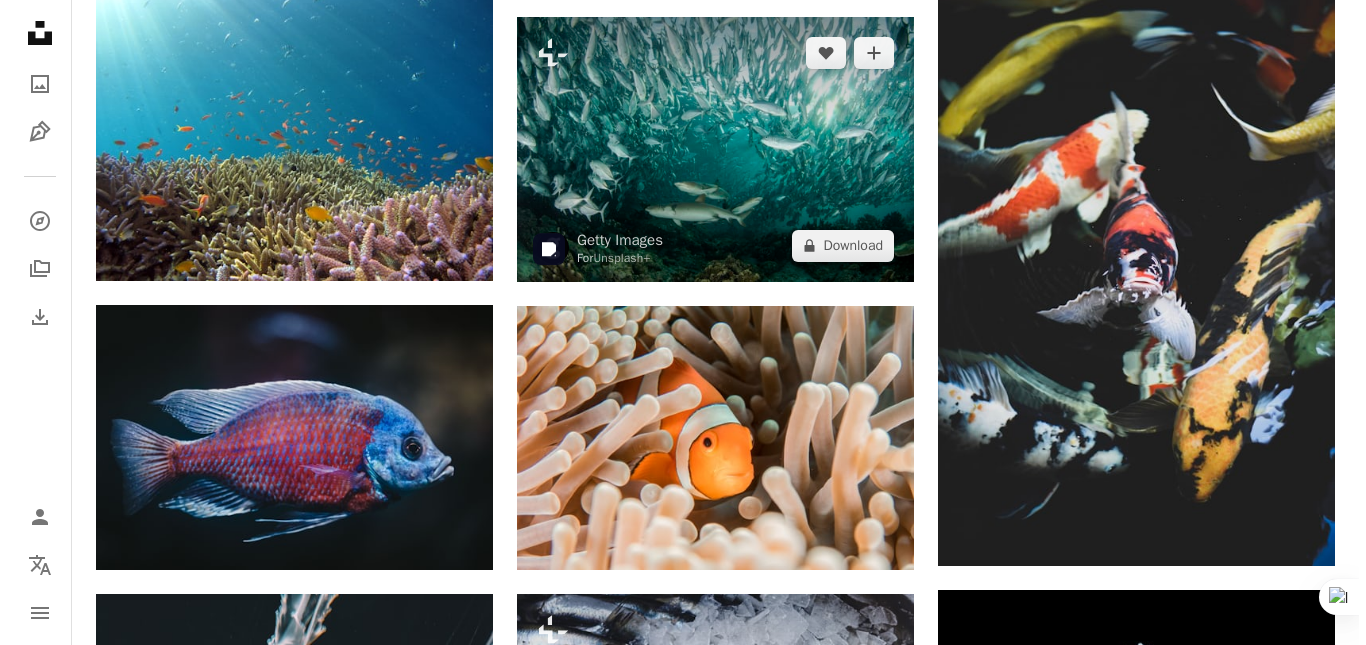 scroll, scrollTop: 6600, scrollLeft: 0, axis: vertical 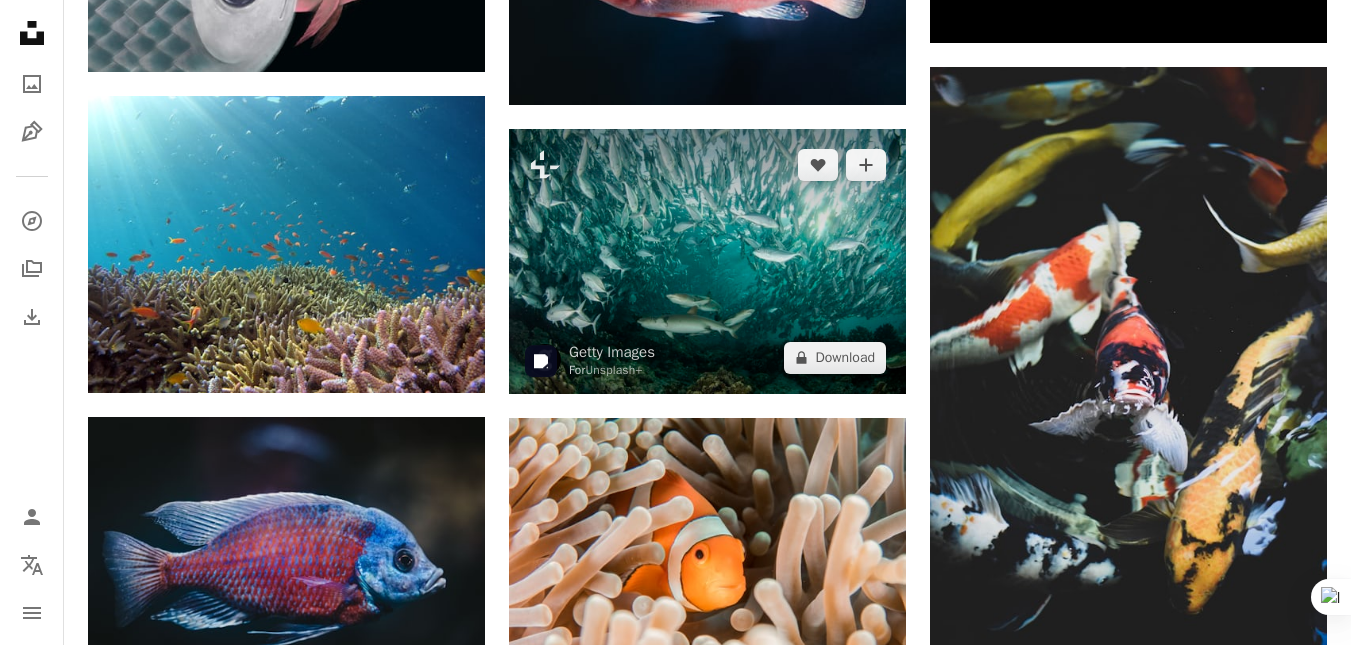 click at bounding box center (707, 261) 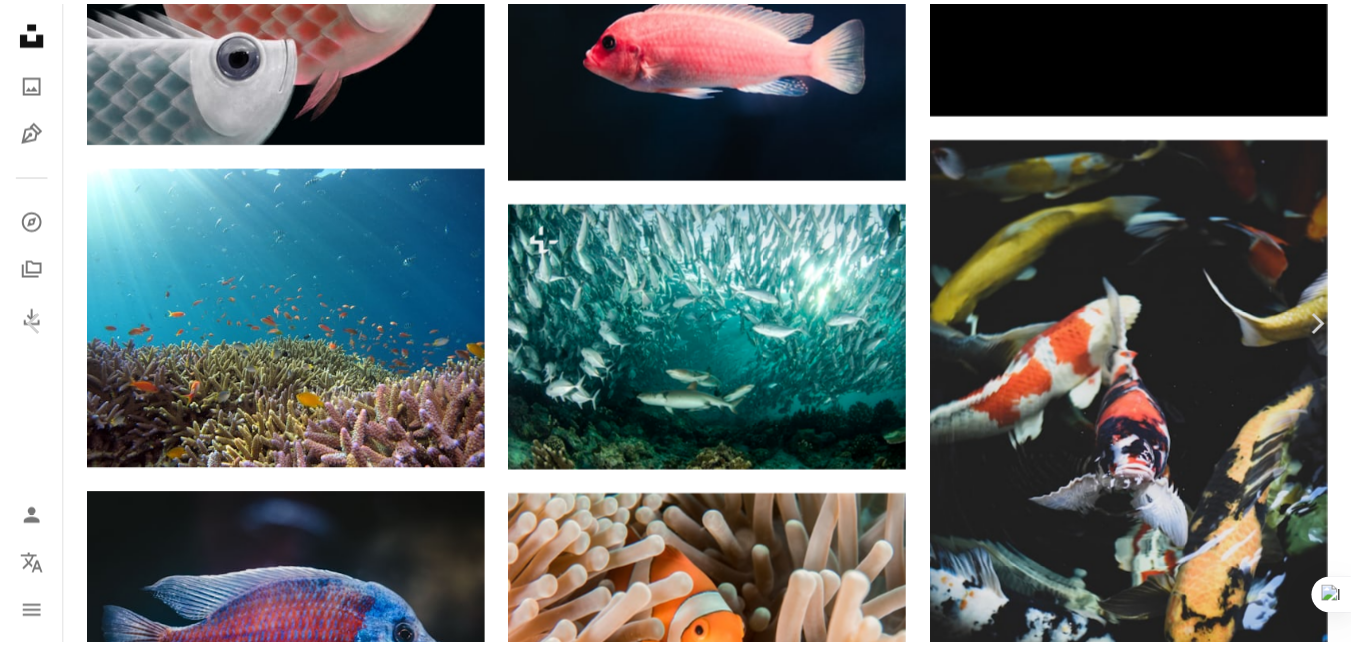 scroll, scrollTop: 3700, scrollLeft: 0, axis: vertical 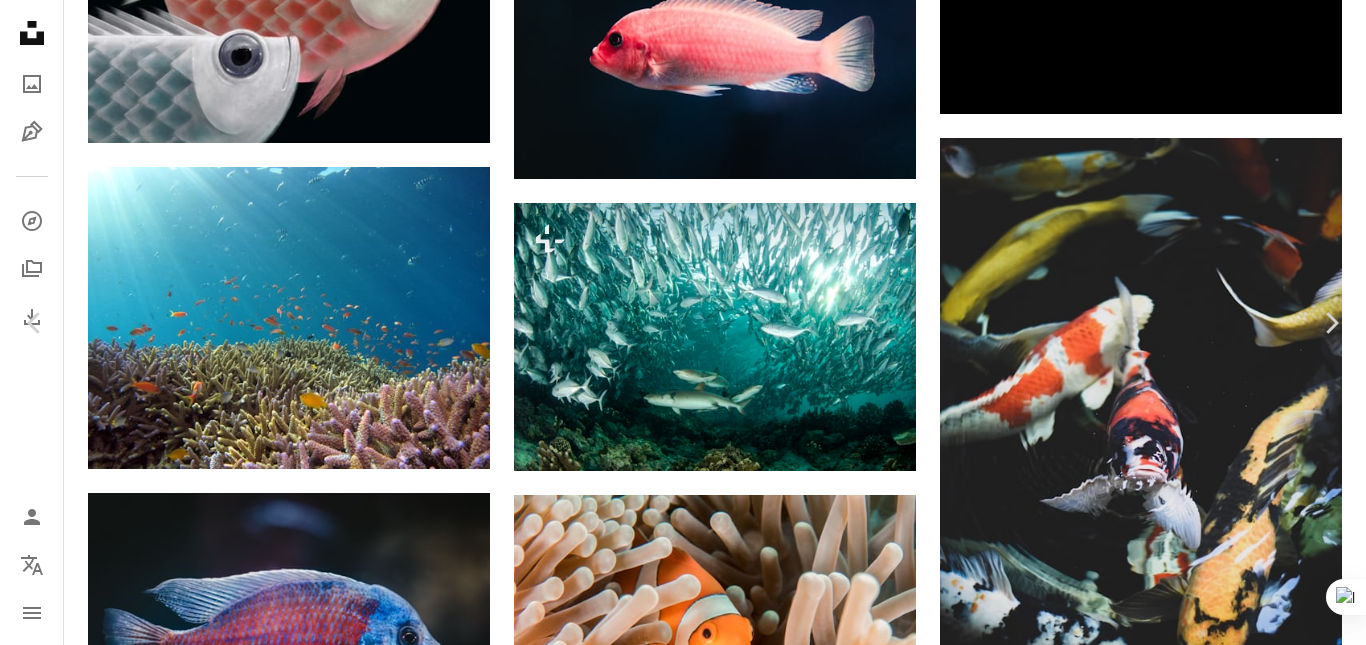 click on "An X shape Chevron left Chevron right Getty Images For Unsplash+ A heart A plus sign A lock Download Zoom in A forward-right arrow Share More Actions Calendar outlined Published on September 27, 2022 Safety Licensed under the Unsplash+ License photography fish underwater malaysia shark horizontal sea life ecosystem tuna reef school of fish no people animal wildlife reef shark sipadan island Backgrounds Related images Plus sign for Unsplash+ A heart A plus sign Getty Images For Unsplash+ A lock Download Plus sign for Unsplash+ A heart A plus sign [FIRST] [LAST] For Unsplash+ A lock Download Plus sign for Unsplash+ A heart A plus sign Getty Images For Unsplash+ A lock Download Plus sign for Unsplash+ A heart A plus sign Getty Images For Unsplash+ A lock Download Plus sign for Unsplash+ A heart A plus sign Getty Images For Unsplash+ A lock Download Plus sign for Unsplash+ A heart A plus sign Getty Images For Unsplash+" at bounding box center (683, 6047) 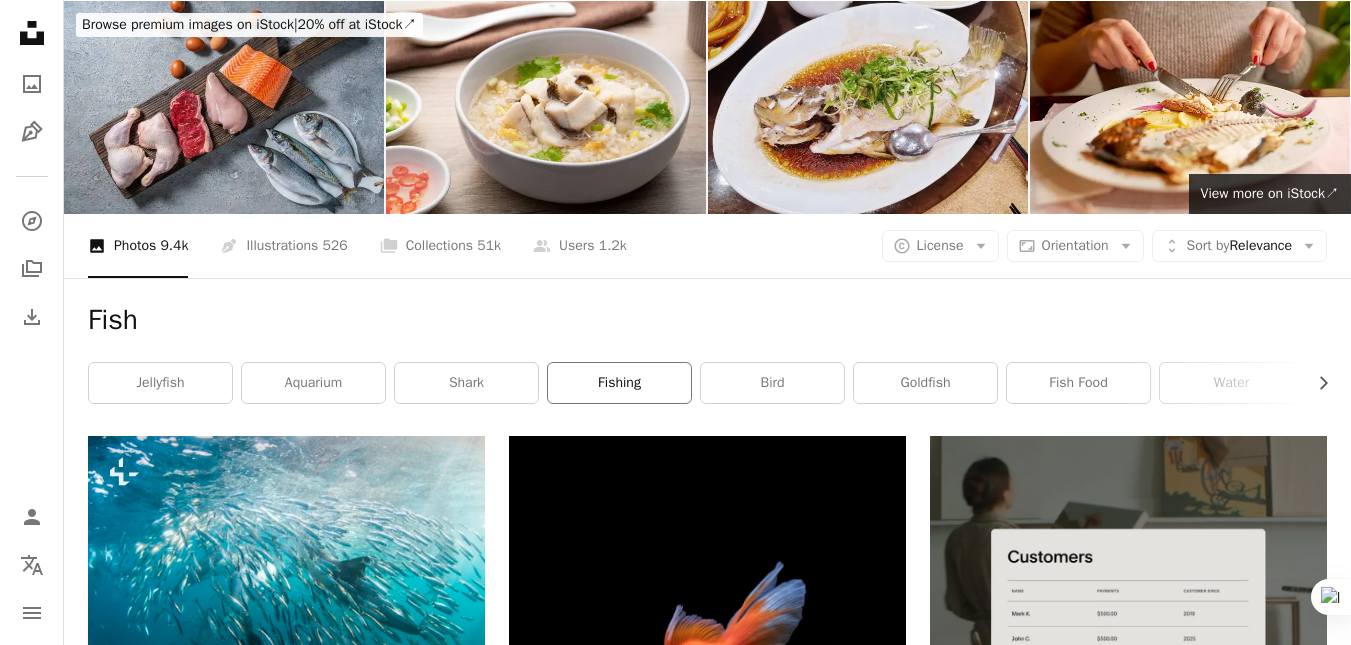 scroll, scrollTop: 0, scrollLeft: 0, axis: both 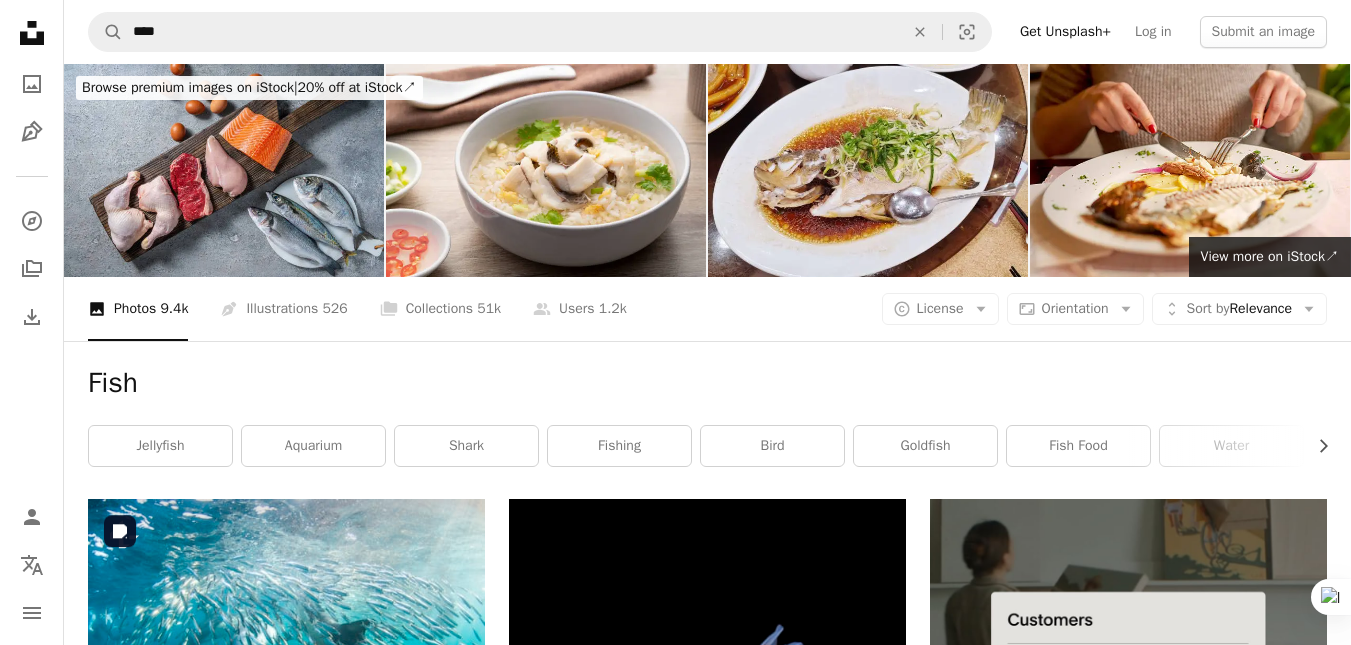 click at bounding box center [0, 0] 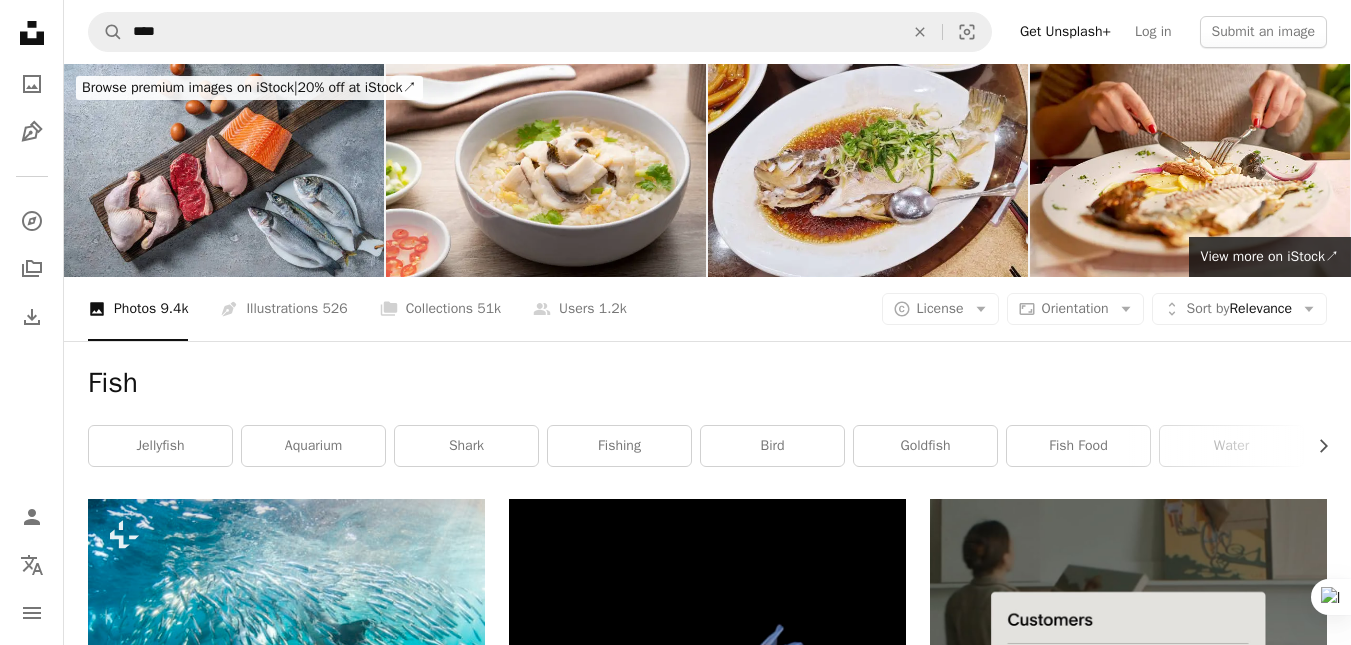 scroll, scrollTop: 100, scrollLeft: 0, axis: vertical 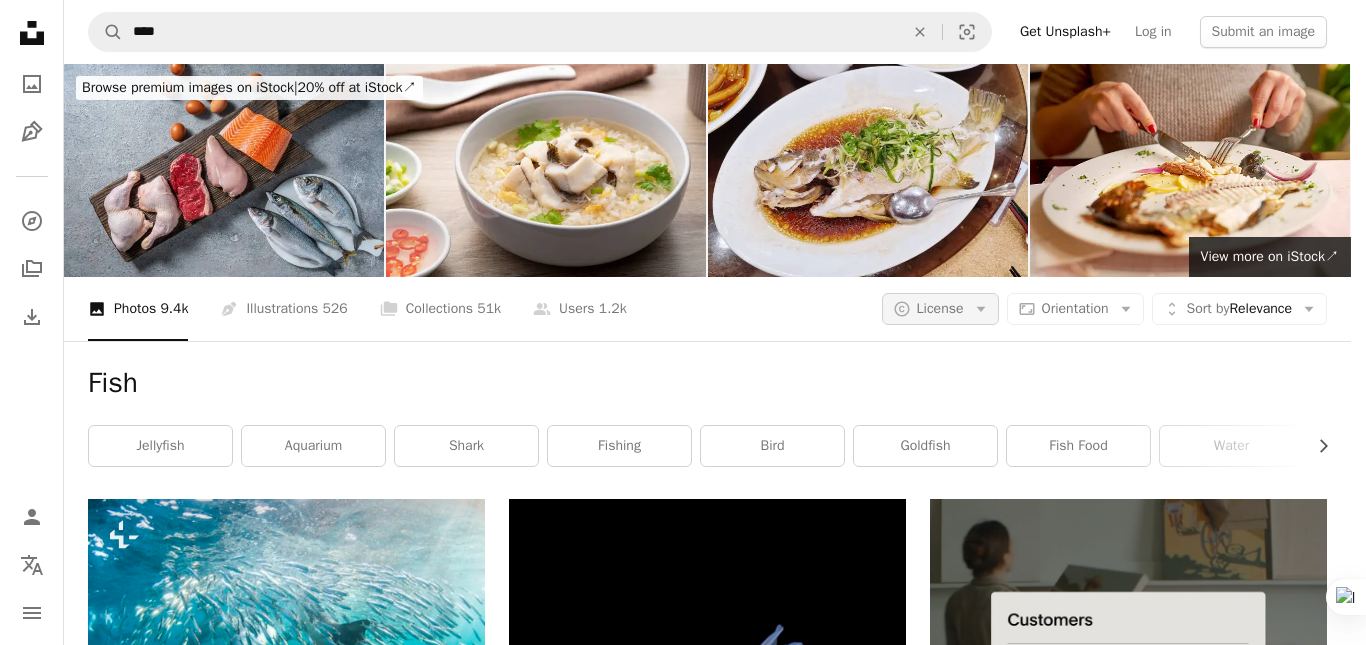 click on "Arrow down" 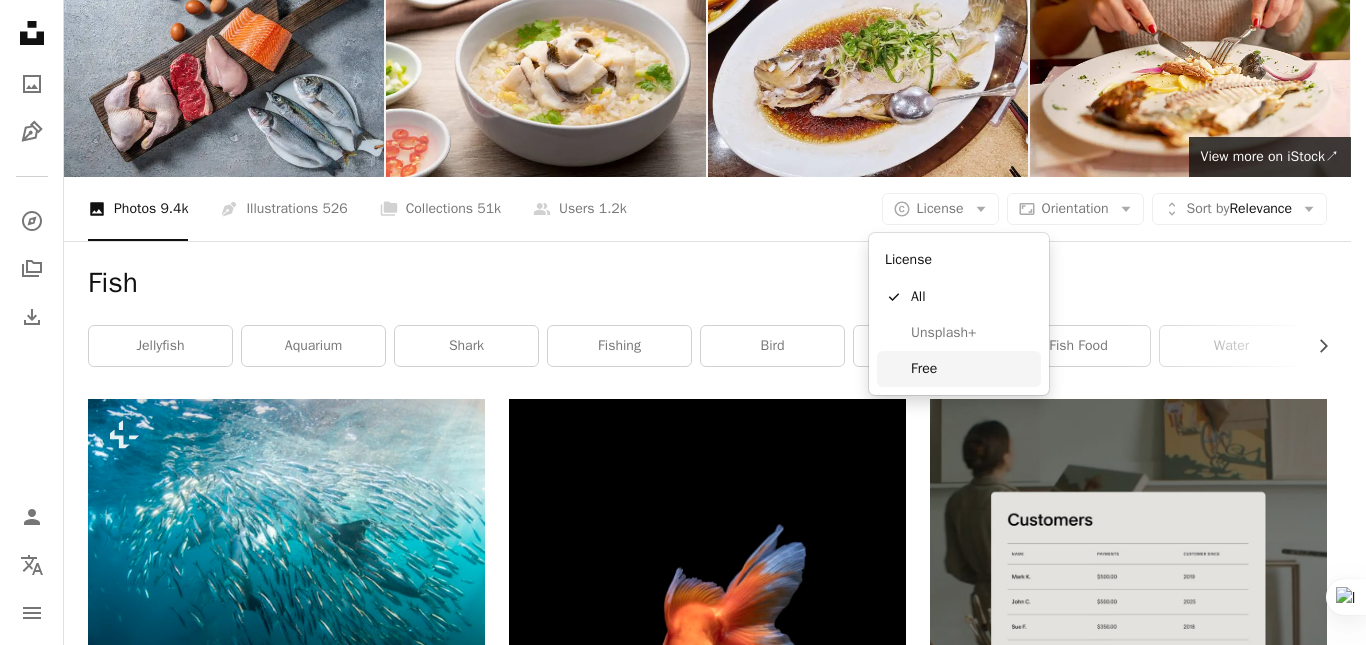 click on "Free" at bounding box center [972, 369] 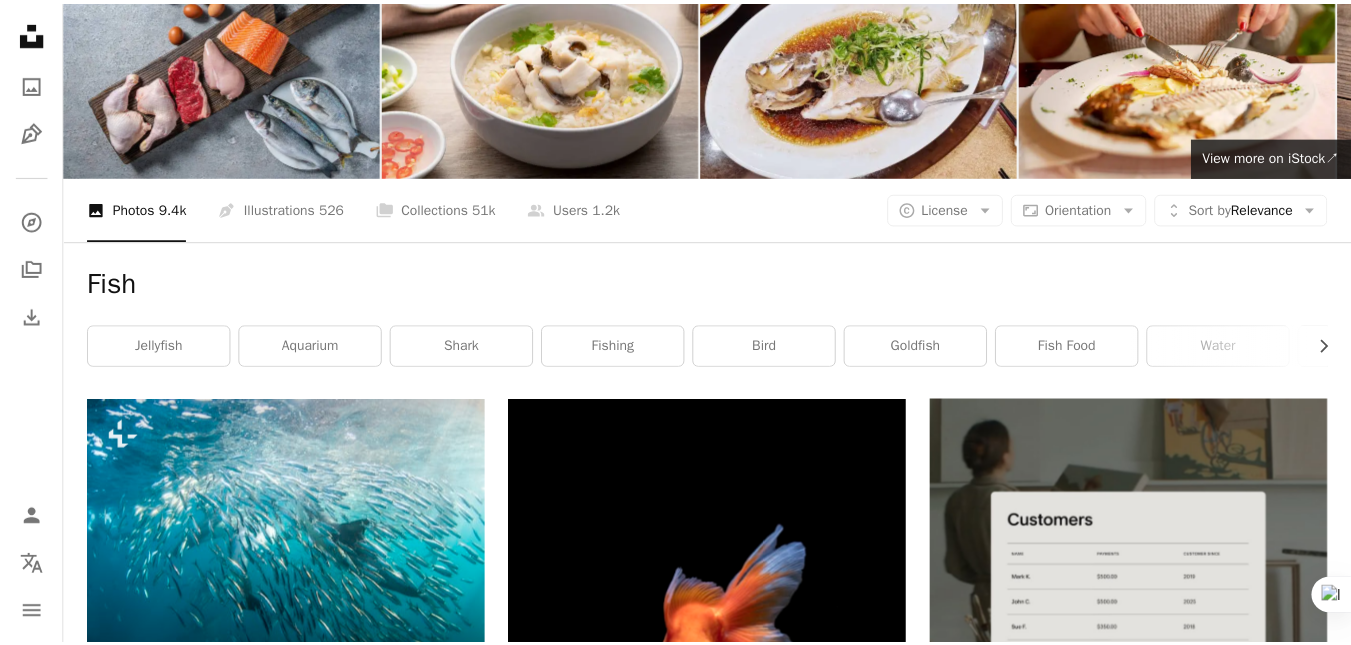 scroll, scrollTop: 0, scrollLeft: 0, axis: both 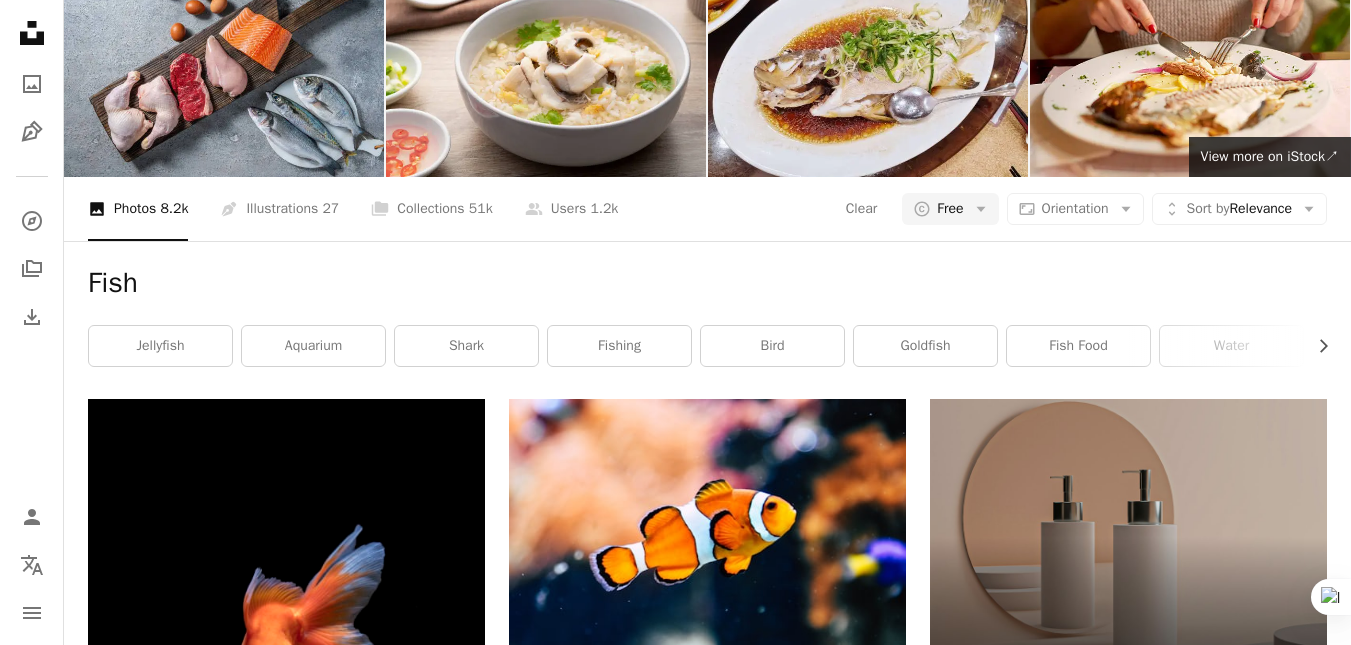 click on "Arrow pointing down" 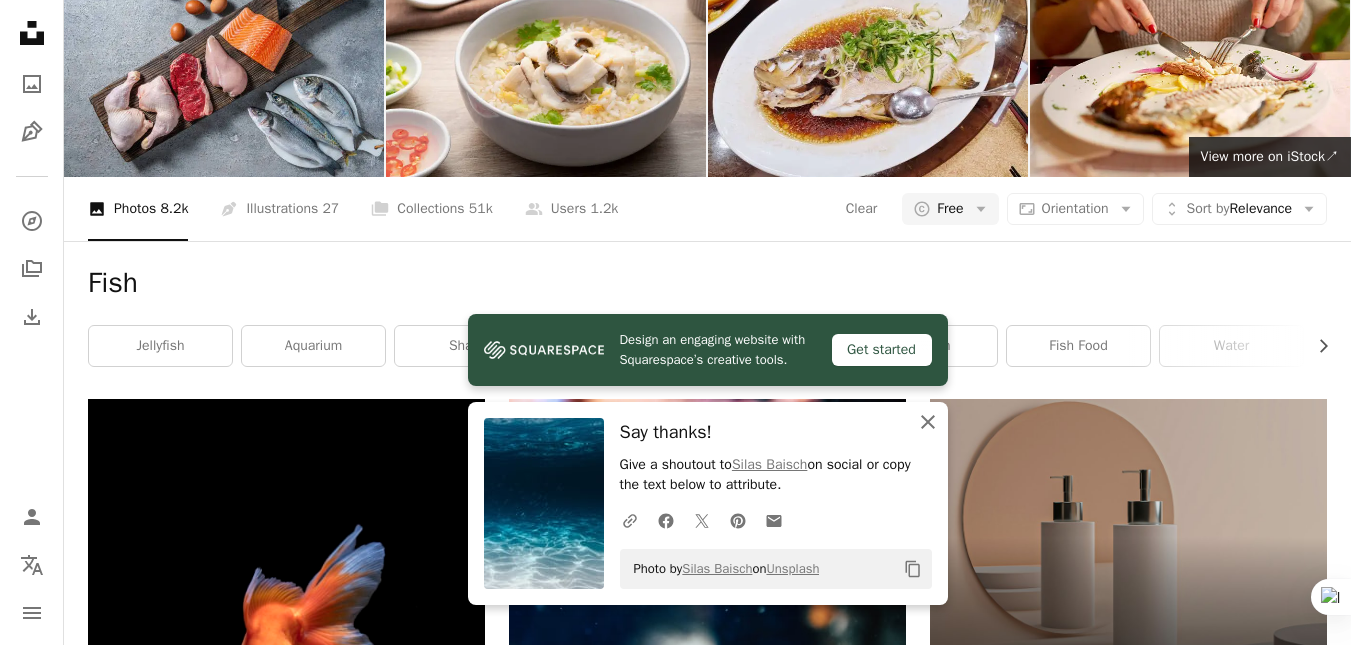click 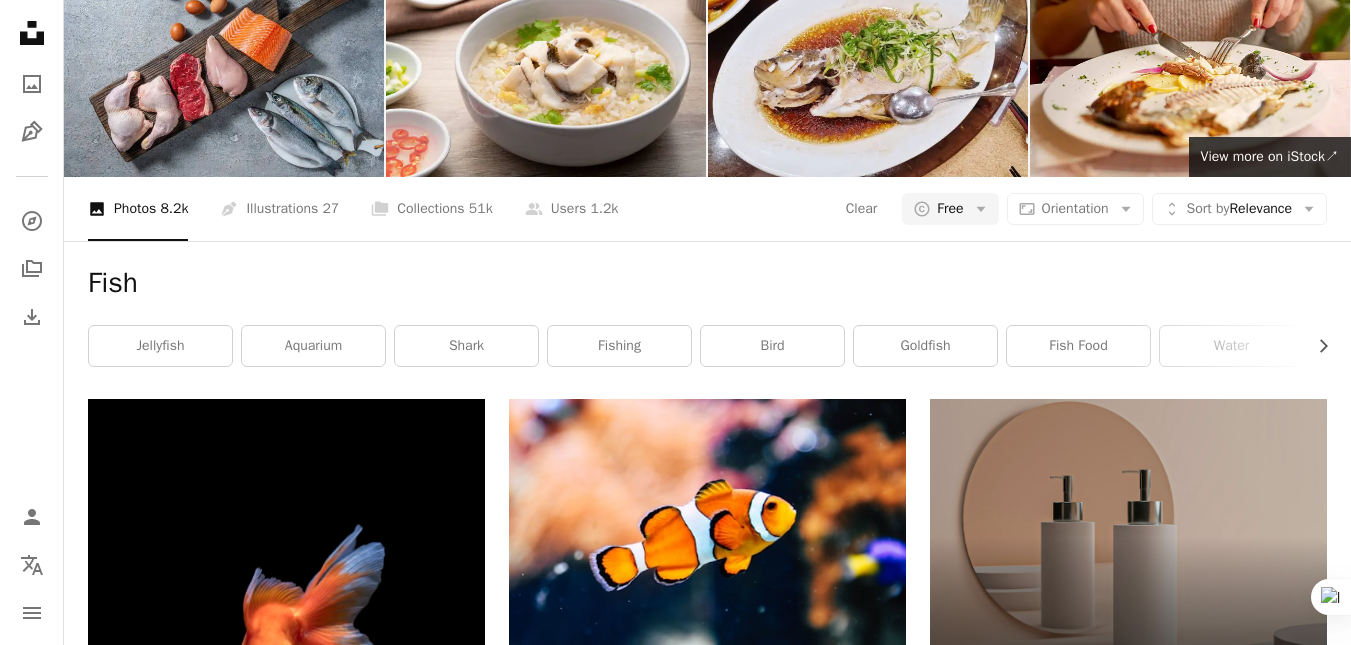 scroll, scrollTop: 12100, scrollLeft: 0, axis: vertical 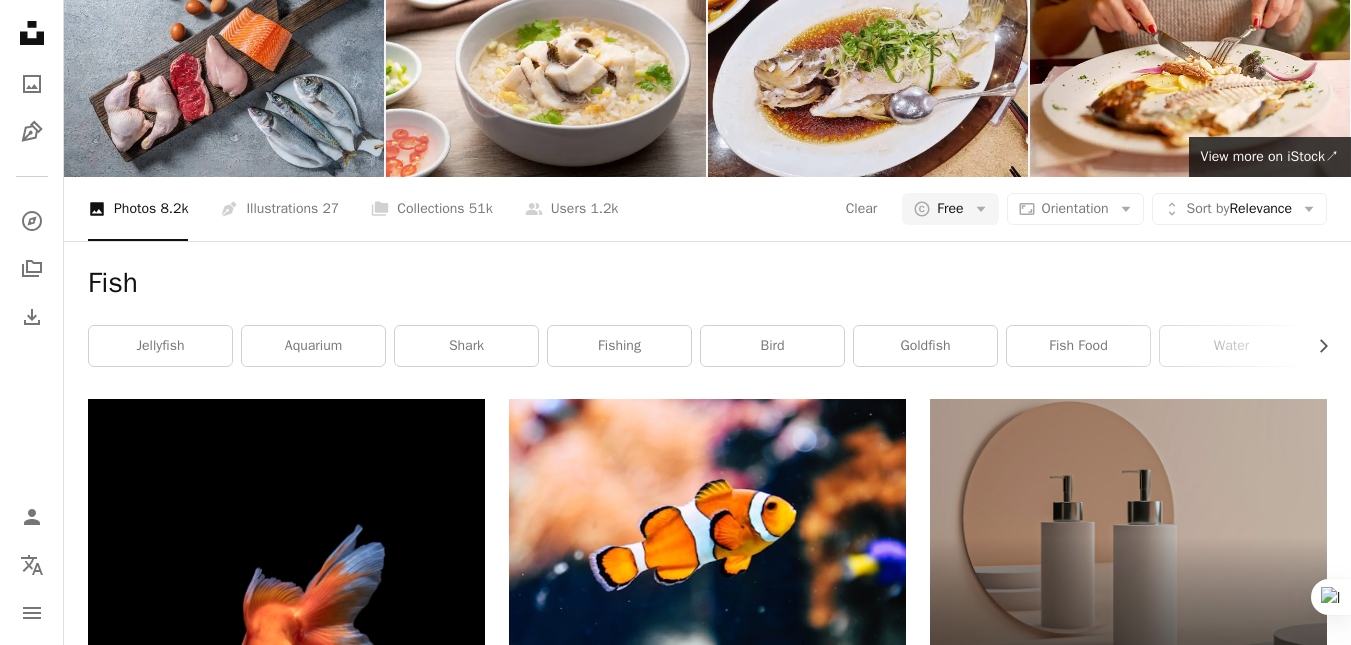 click on "Arrow pointing down" 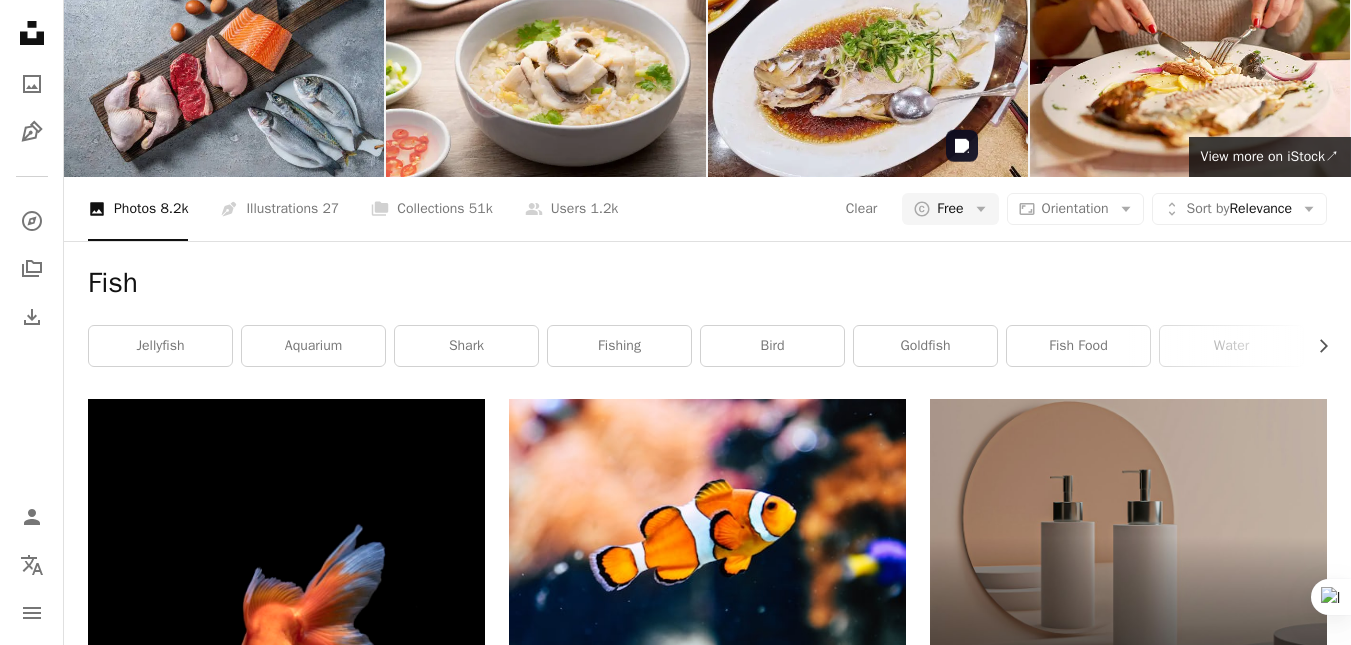 scroll, scrollTop: 16100, scrollLeft: 0, axis: vertical 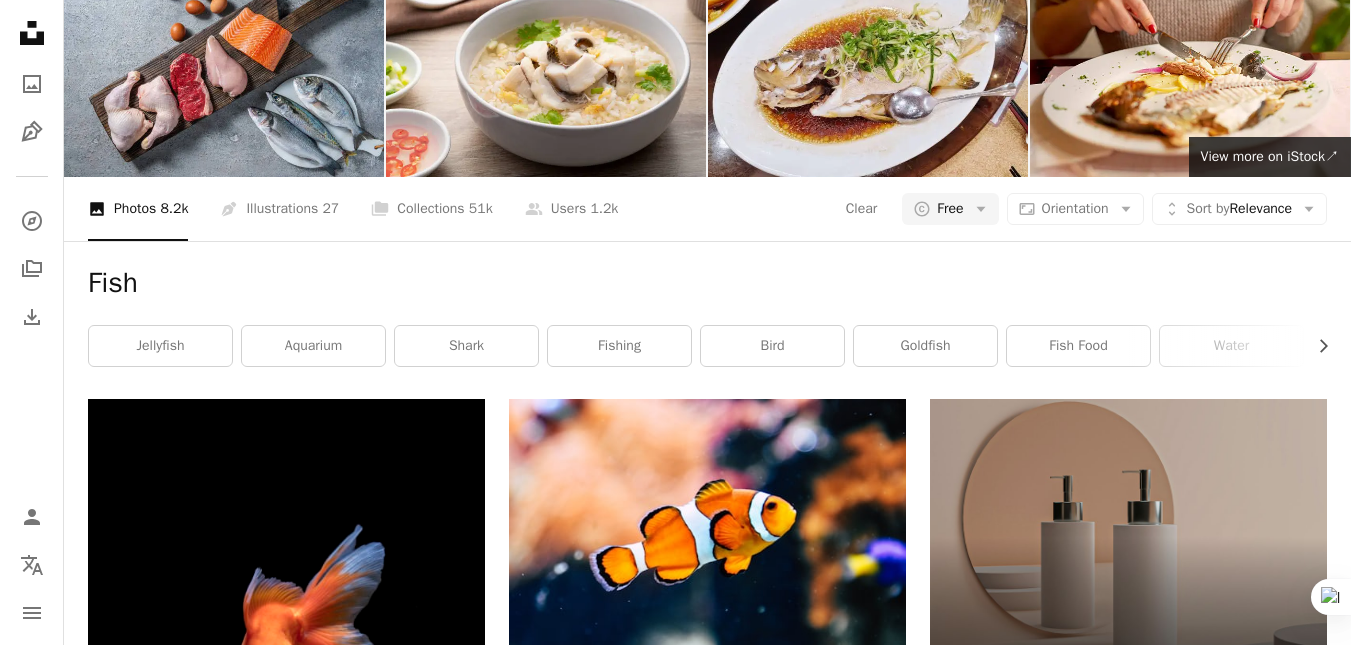 click on "Arrow pointing down" 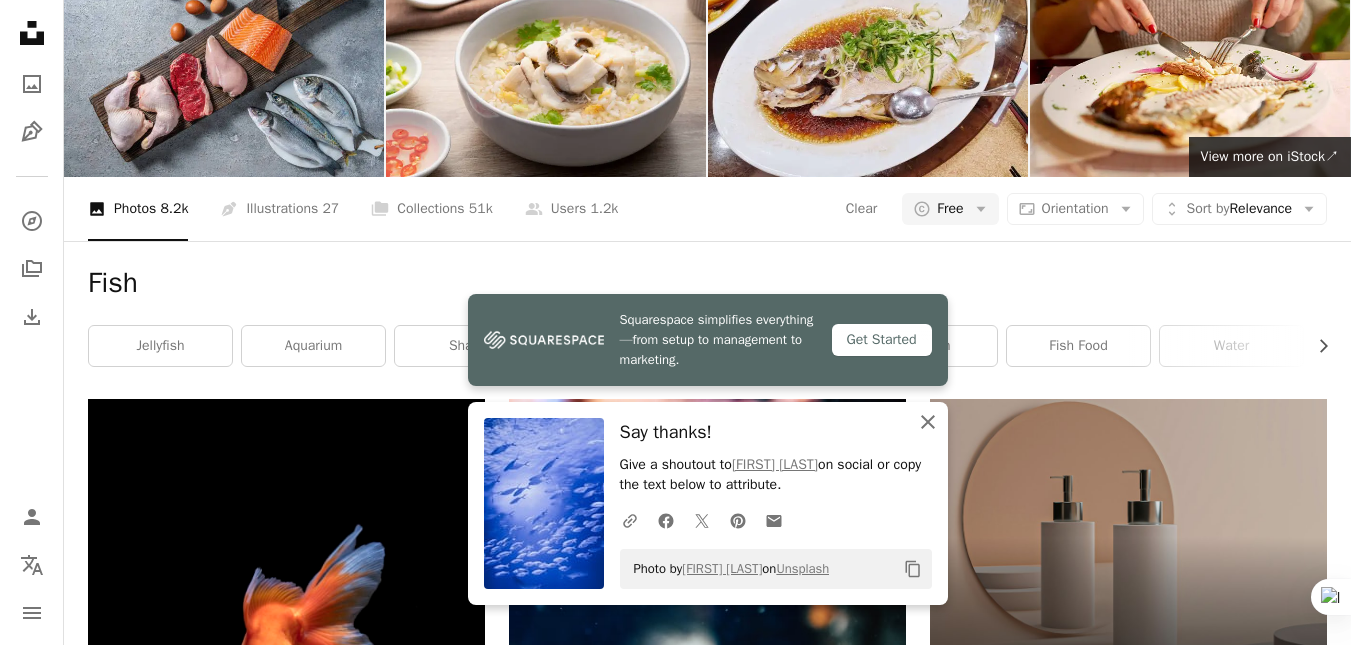 click 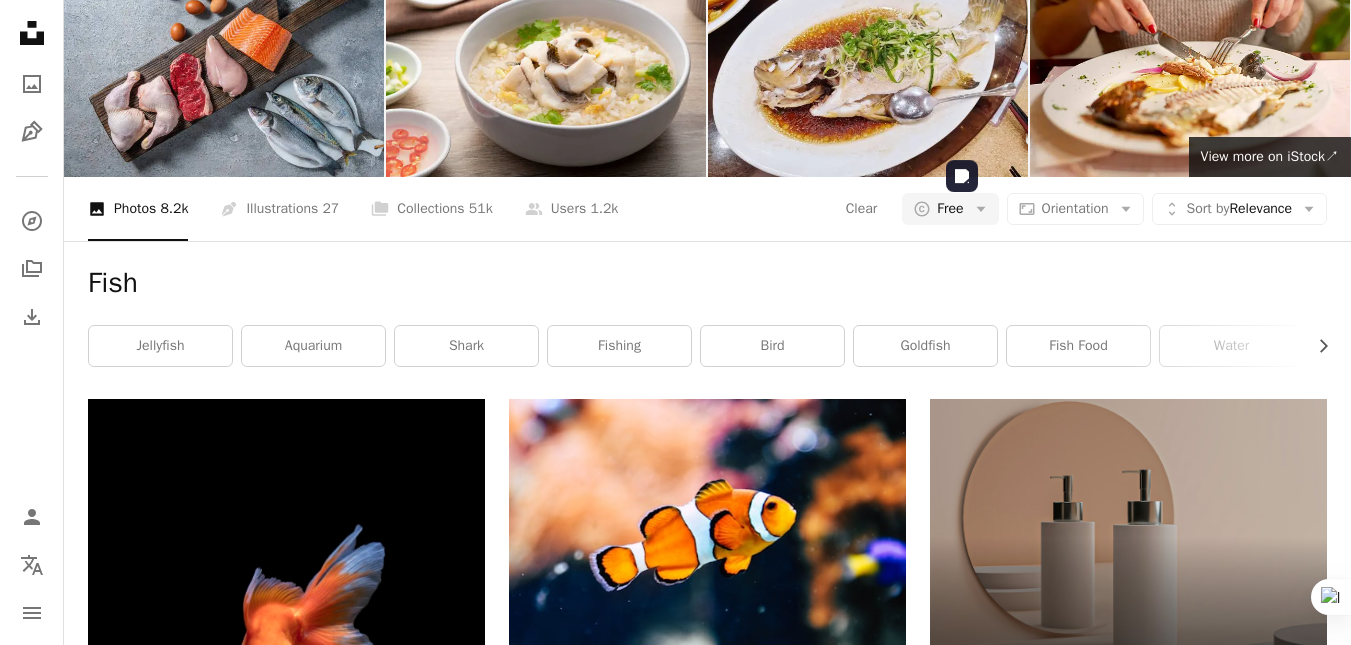 scroll, scrollTop: 17500, scrollLeft: 0, axis: vertical 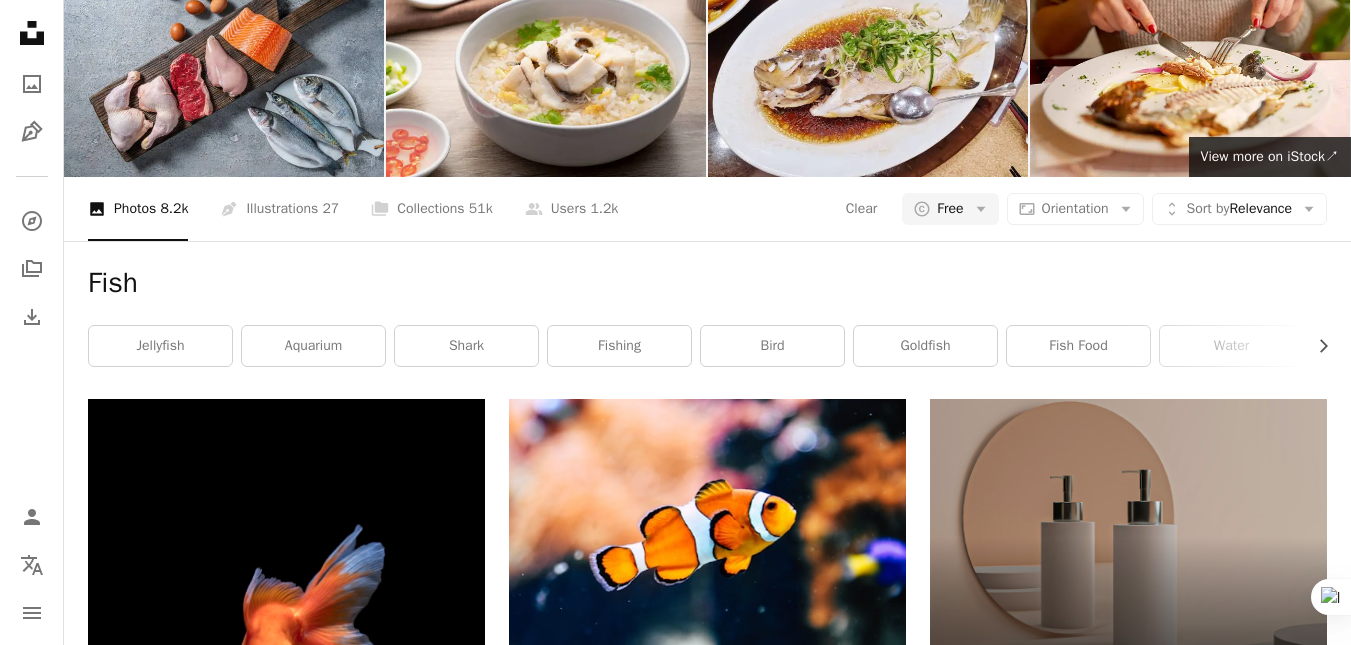 click on "****" at bounding box center [510, -68] 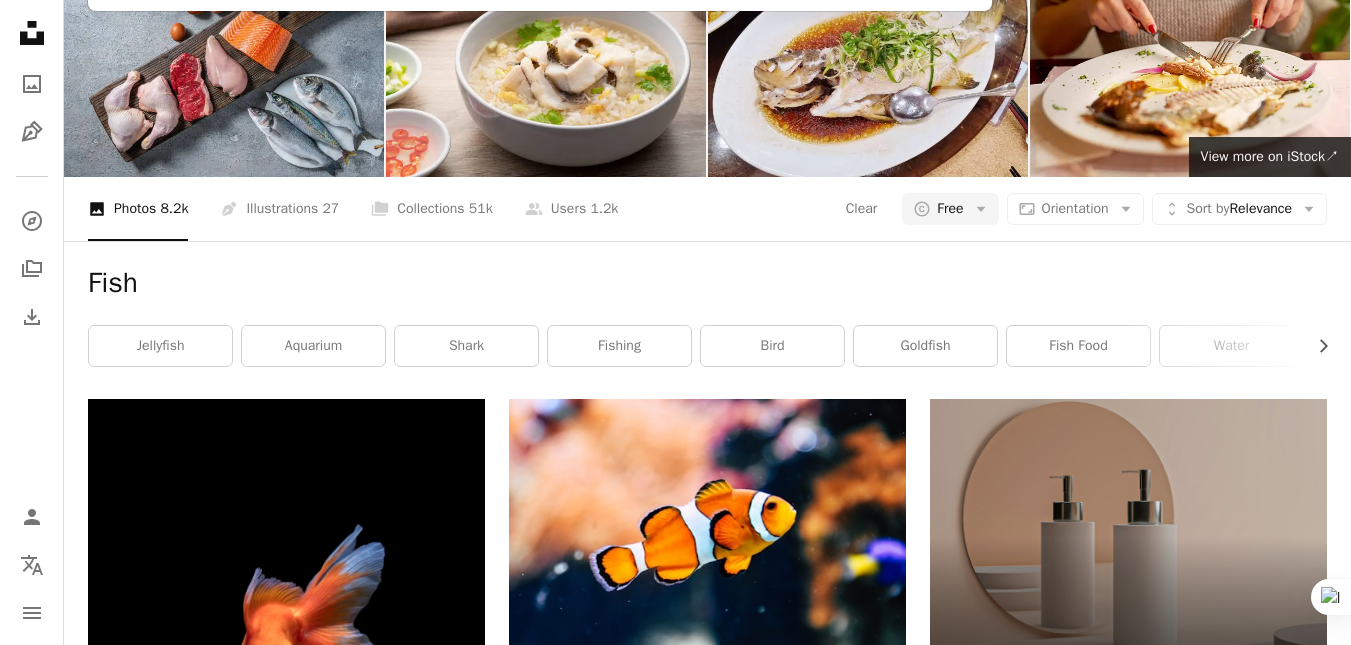 type on "****" 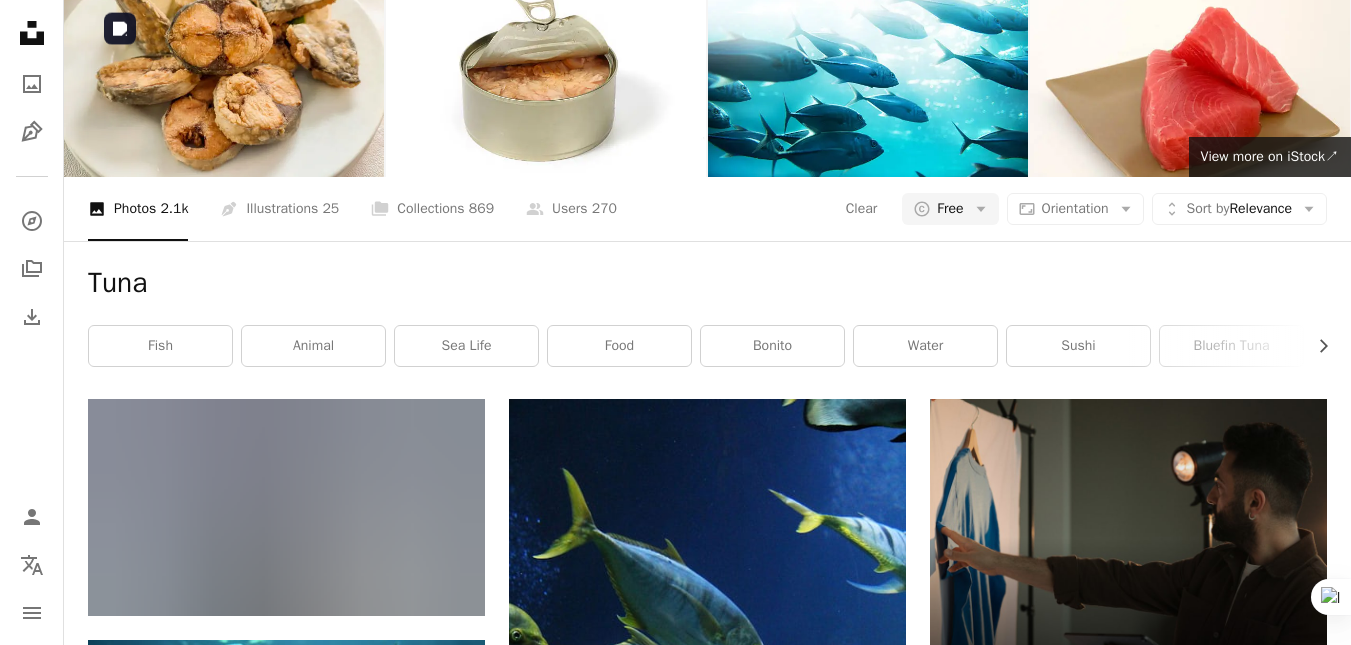 scroll, scrollTop: 1100, scrollLeft: 0, axis: vertical 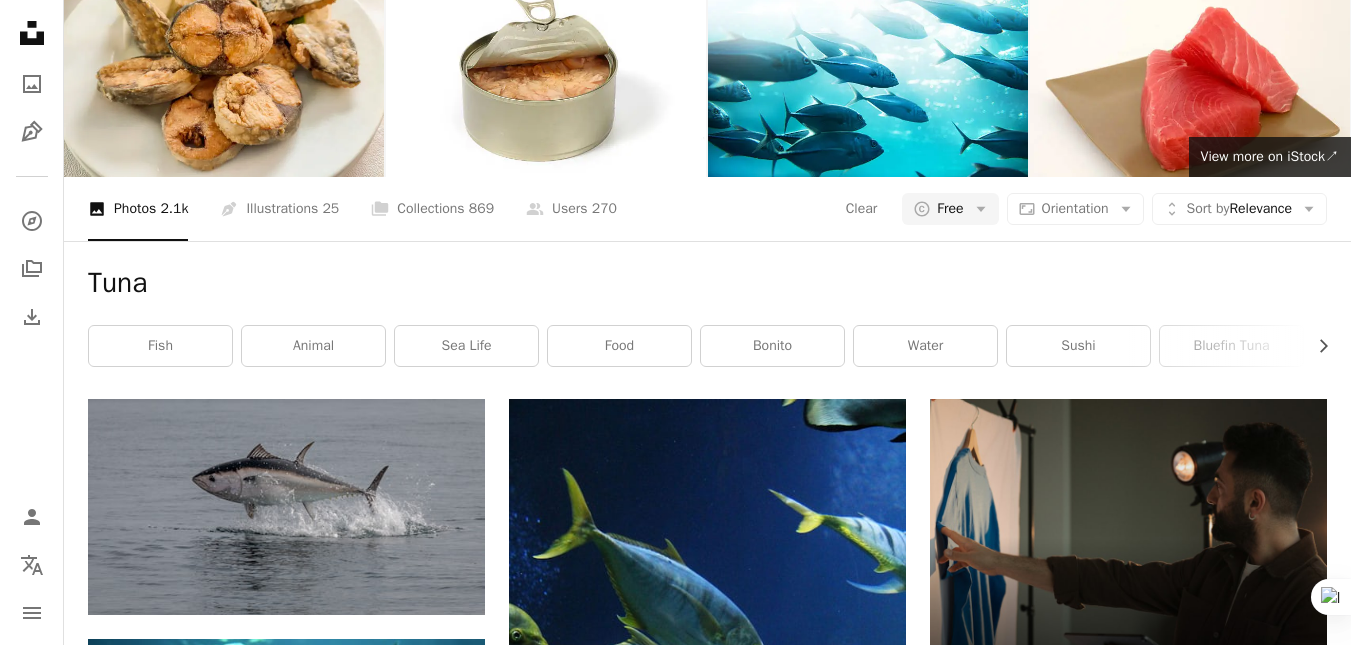 click 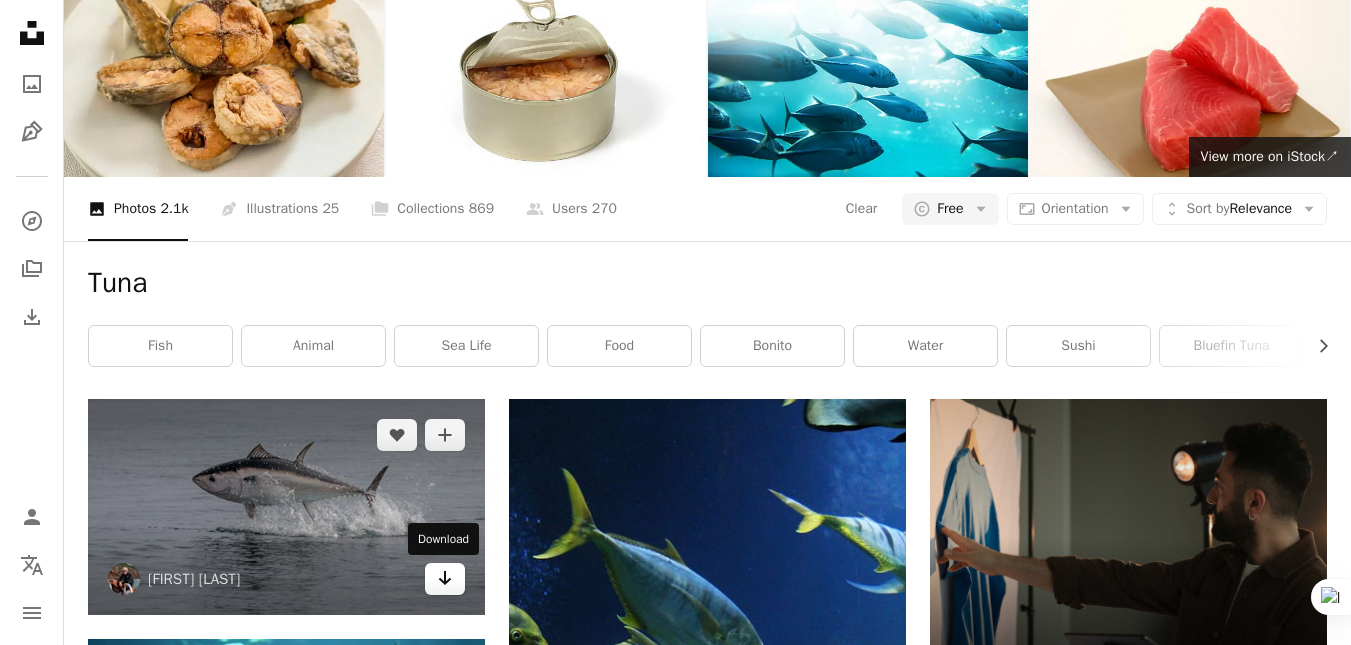 click on "Arrow pointing down" 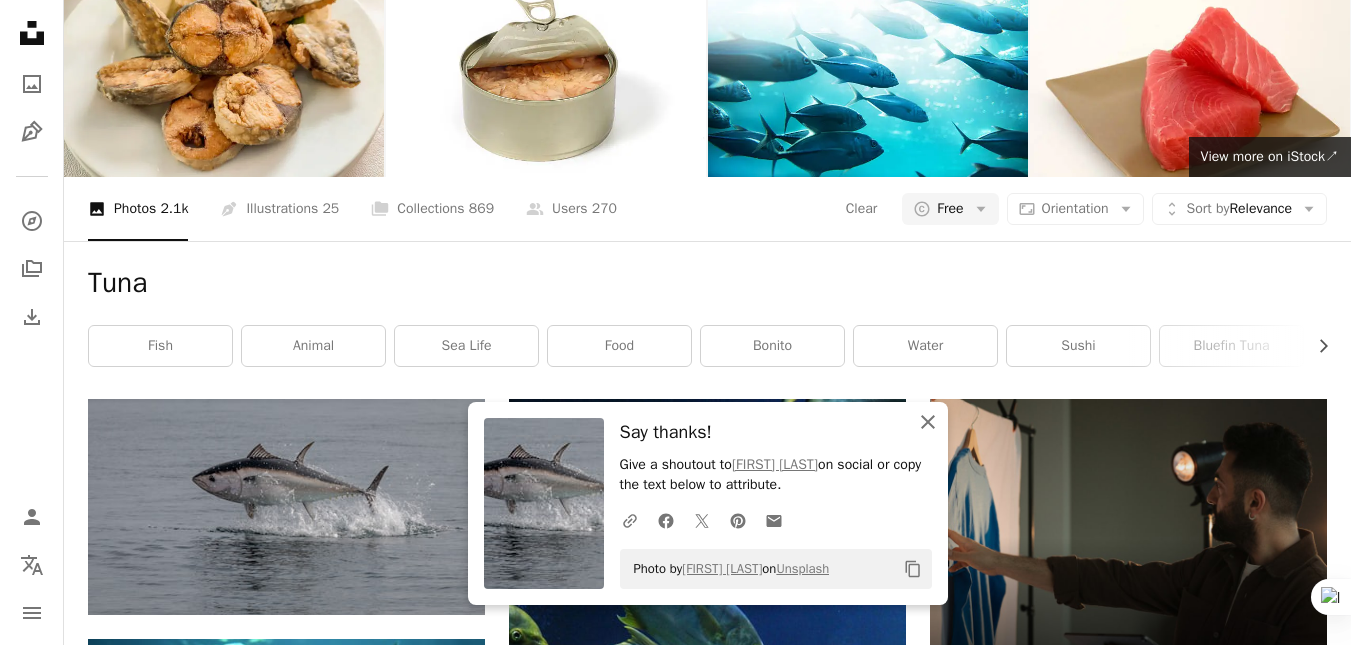 click on "An X shape" 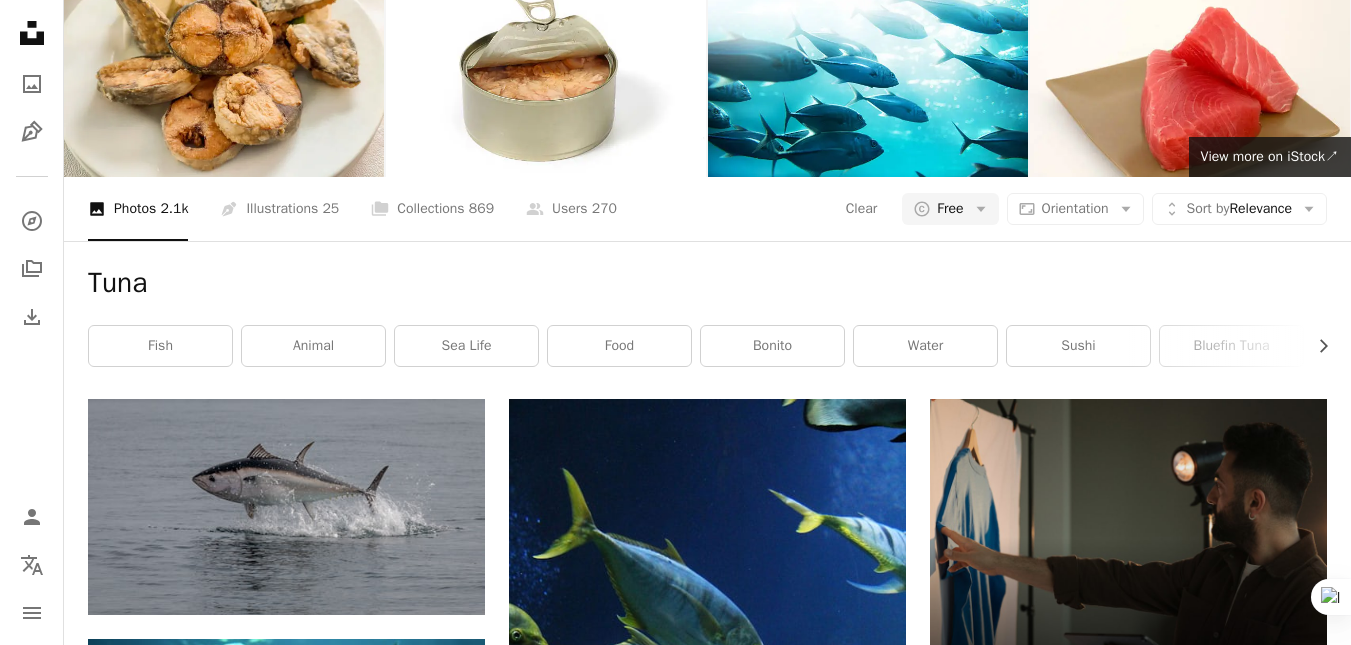scroll, scrollTop: 600, scrollLeft: 0, axis: vertical 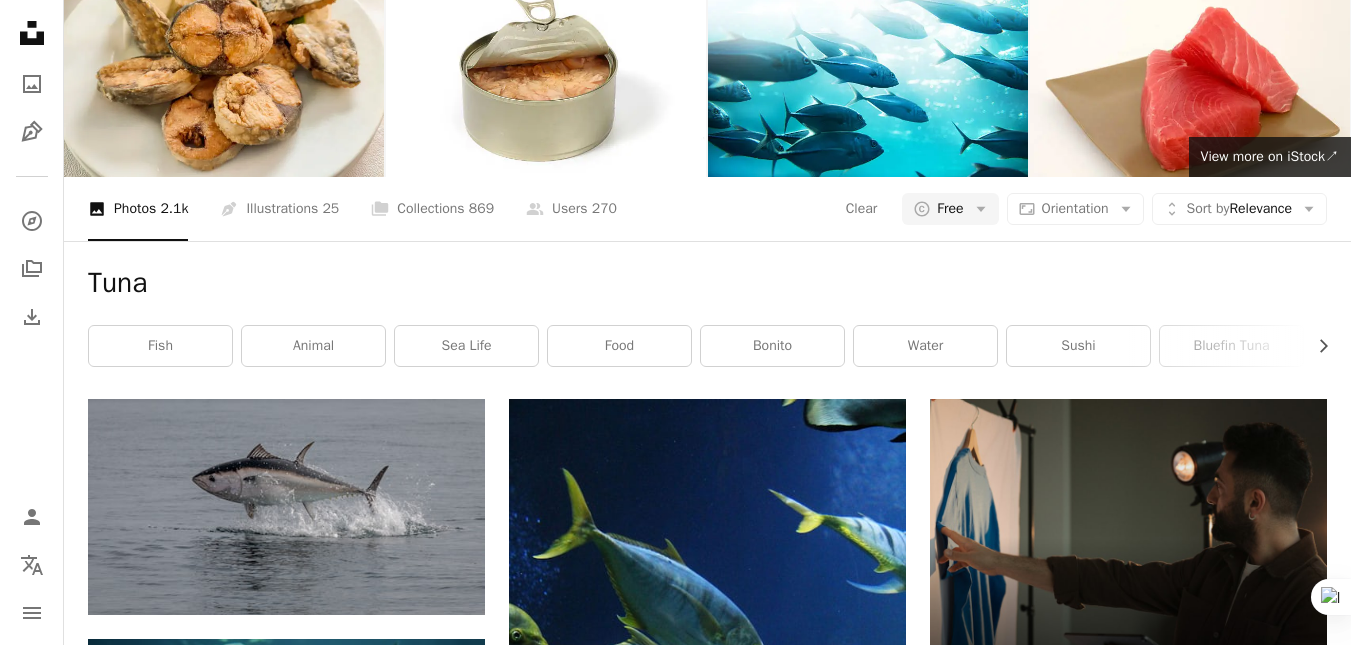 click on "Arrow pointing down" 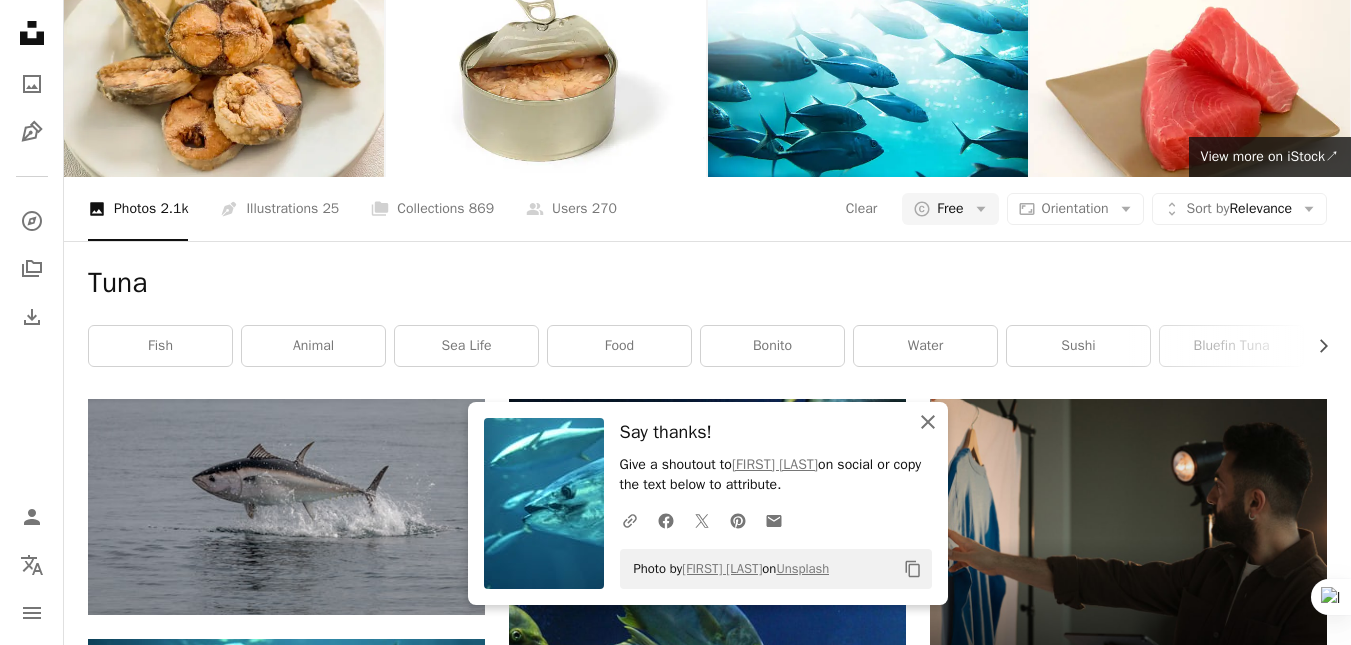 drag, startPoint x: 930, startPoint y: 421, endPoint x: 921, endPoint y: 416, distance: 10.29563 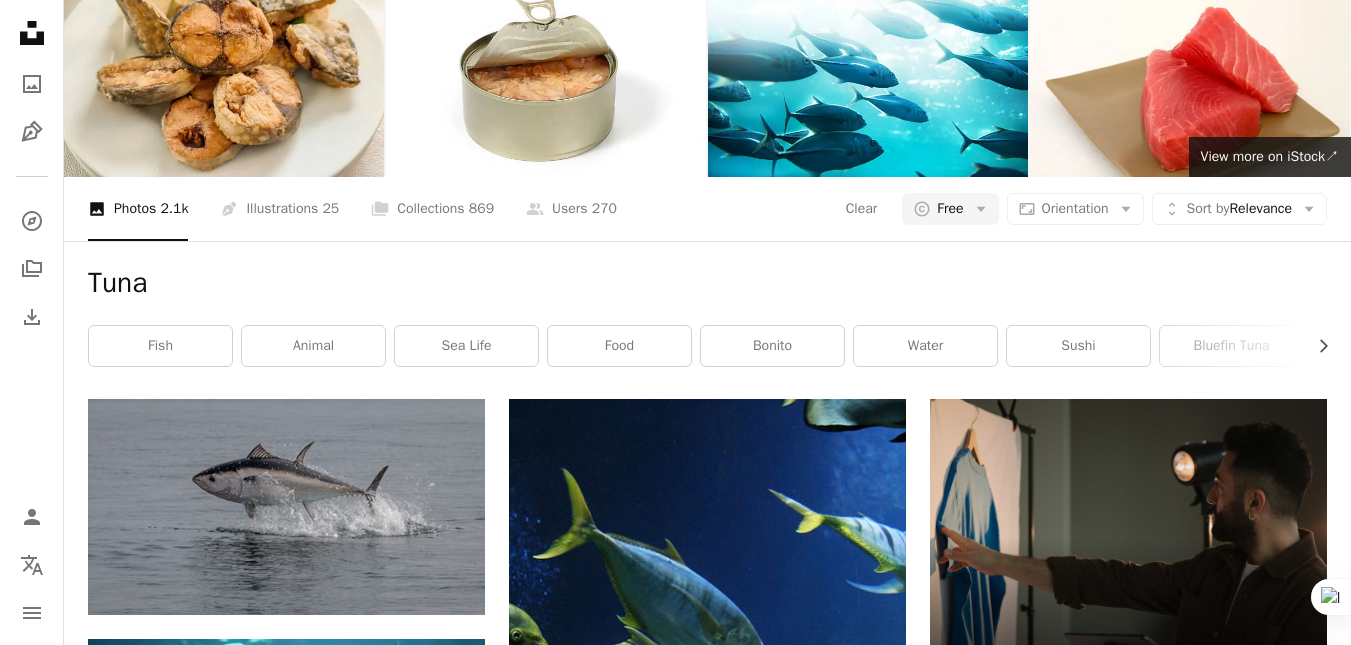 scroll, scrollTop: 3600, scrollLeft: 0, axis: vertical 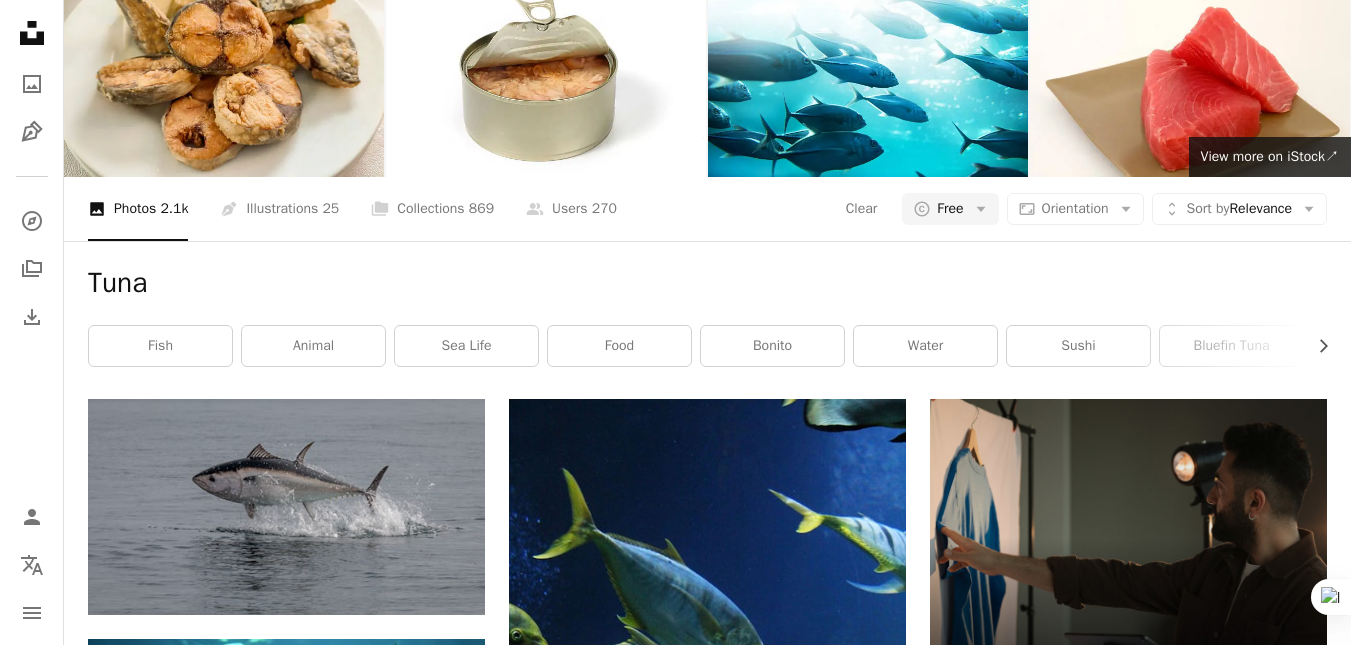 click on "Load more" at bounding box center (707, 4079) 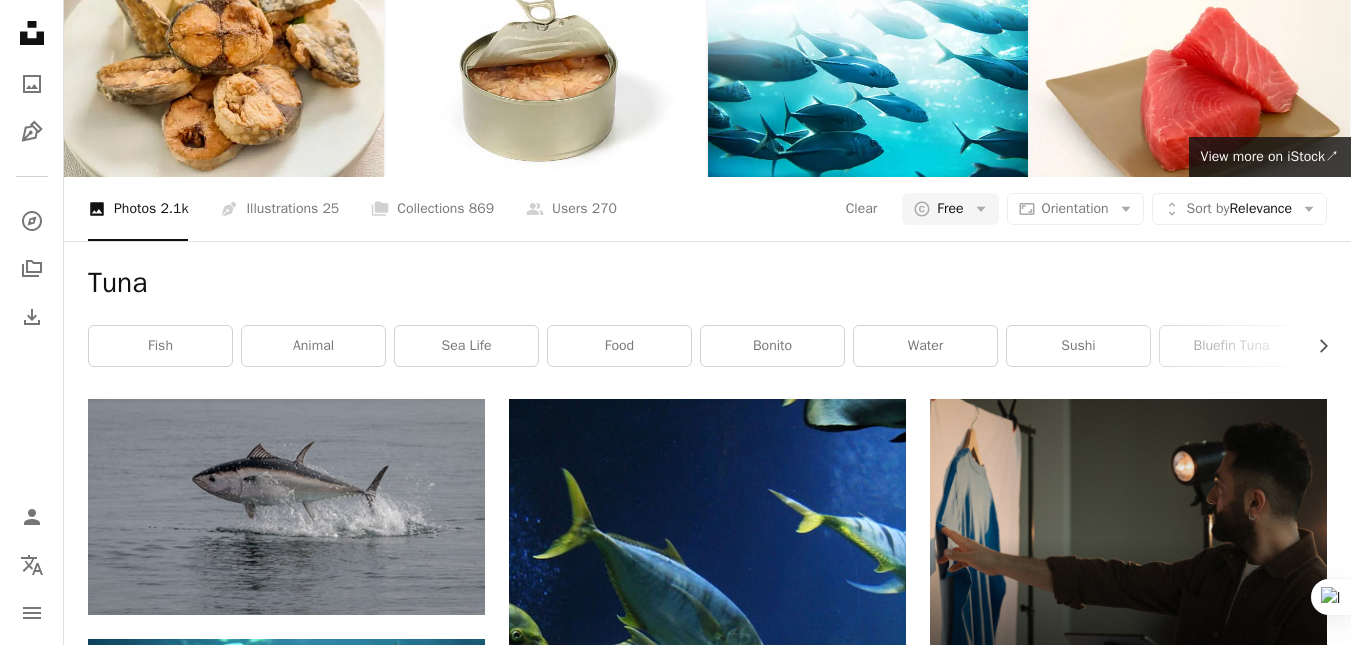 scroll, scrollTop: 11400, scrollLeft: 0, axis: vertical 